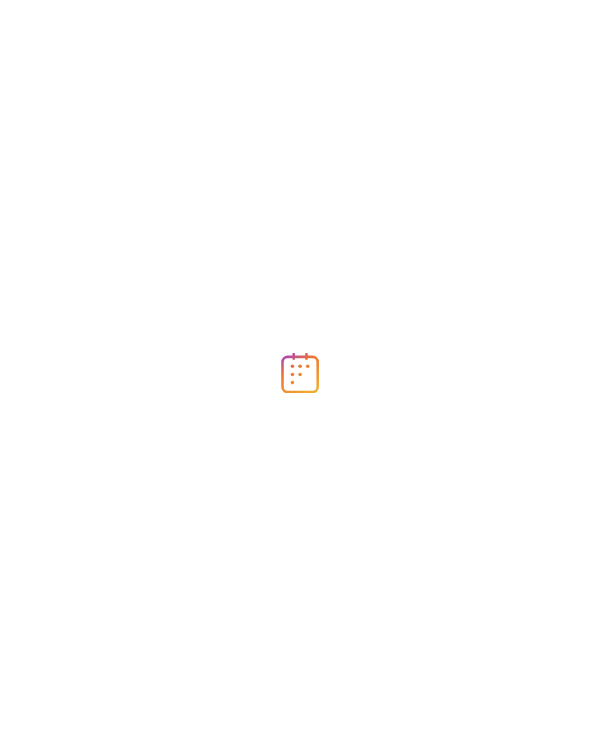 scroll, scrollTop: 0, scrollLeft: 0, axis: both 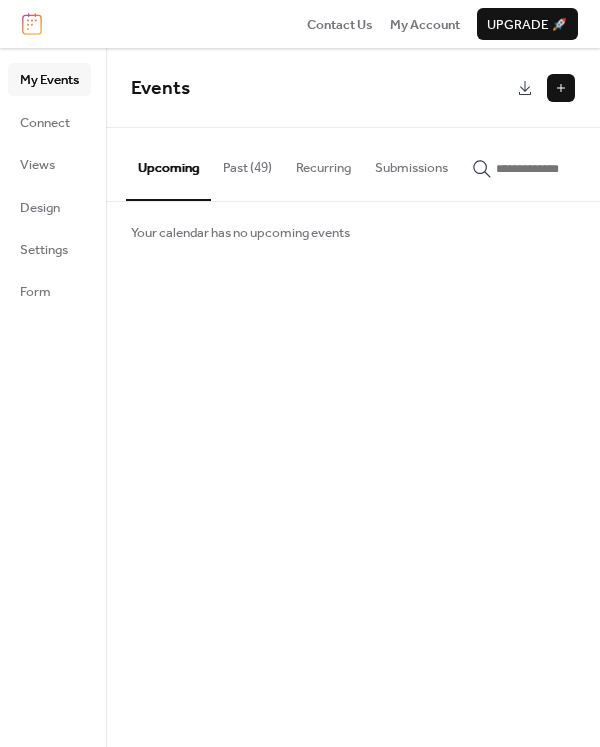 click at bounding box center [561, 88] 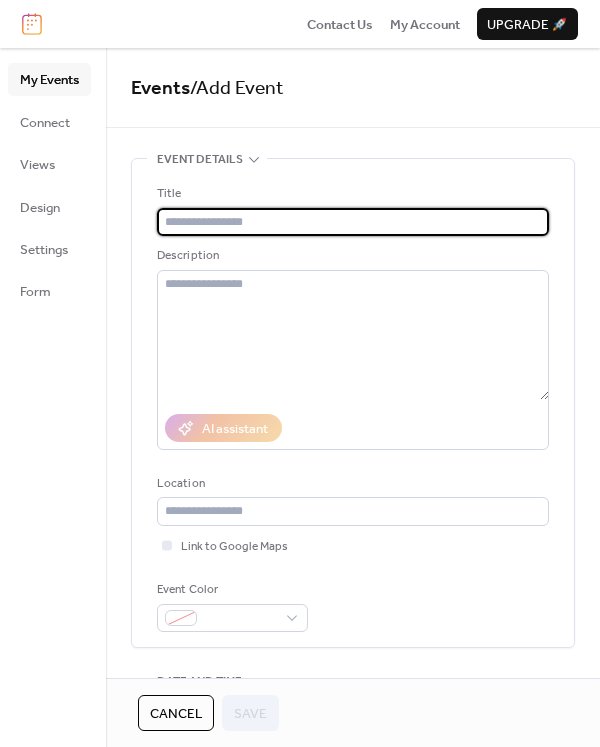 click at bounding box center [353, 222] 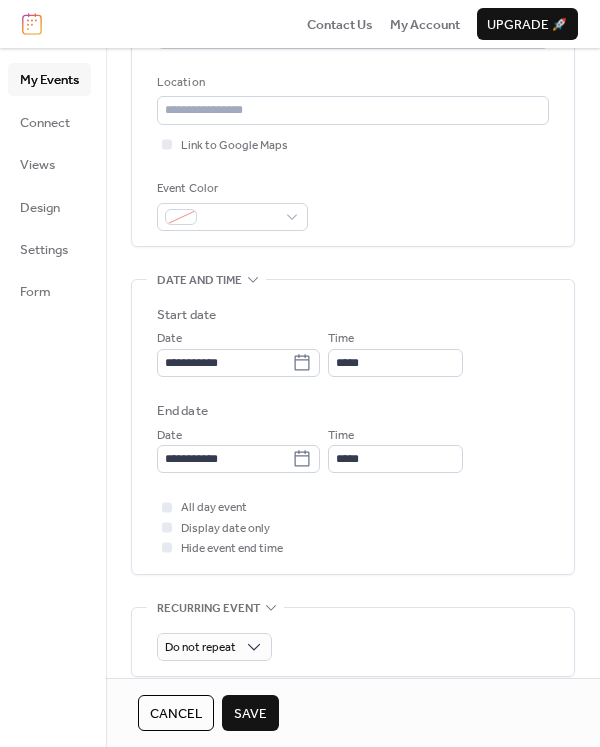 scroll, scrollTop: 406, scrollLeft: 0, axis: vertical 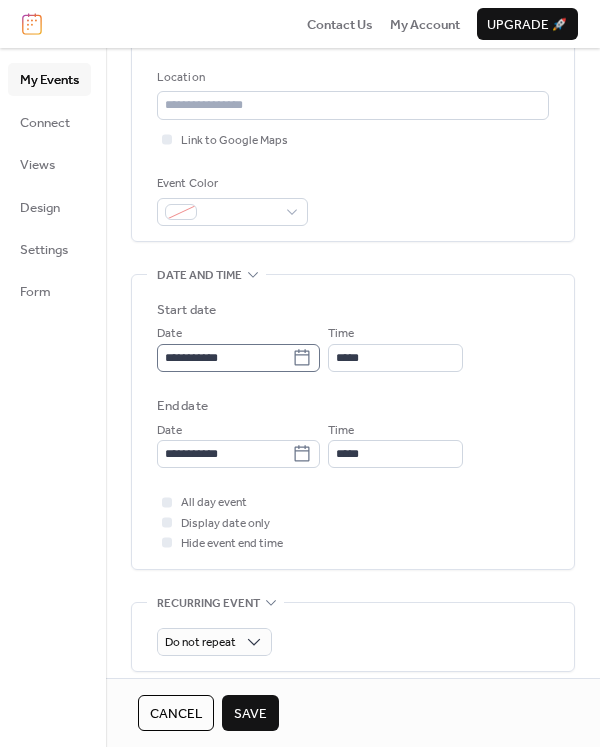 type on "**********" 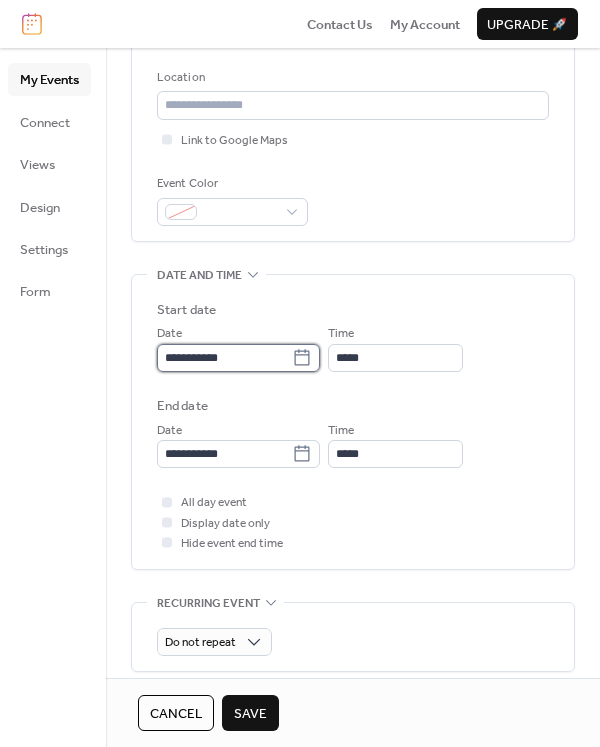 click on "**********" at bounding box center (224, 358) 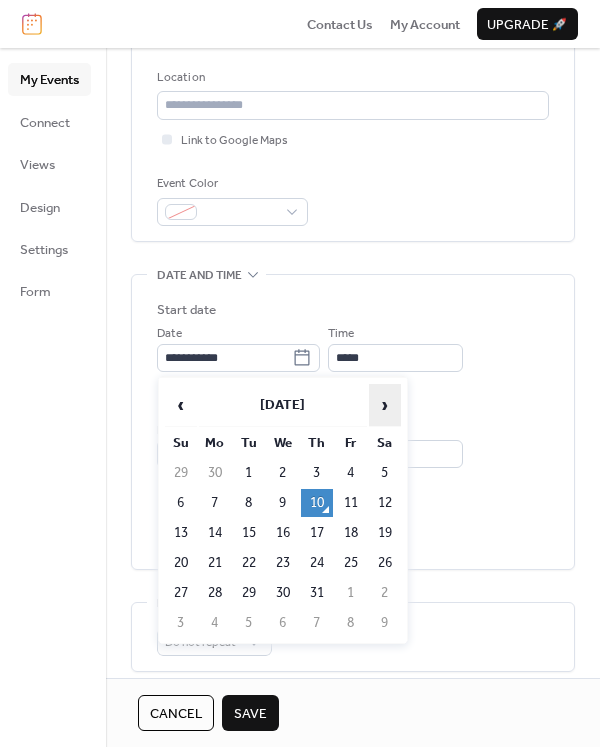 click on "›" at bounding box center [385, 405] 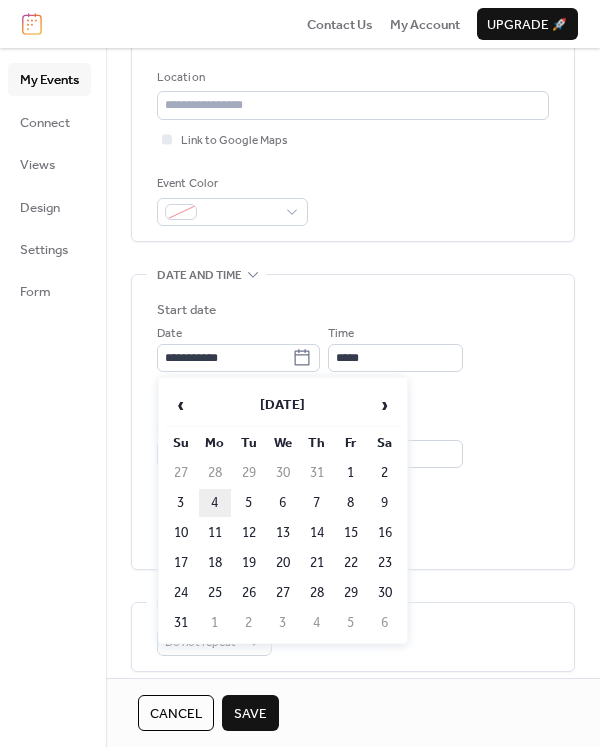 click on "4" at bounding box center [215, 503] 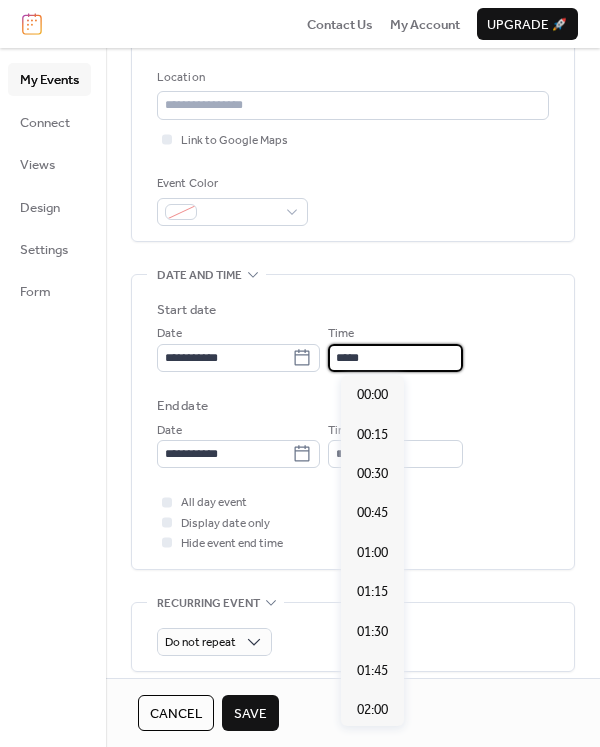 click on "*****" at bounding box center [395, 358] 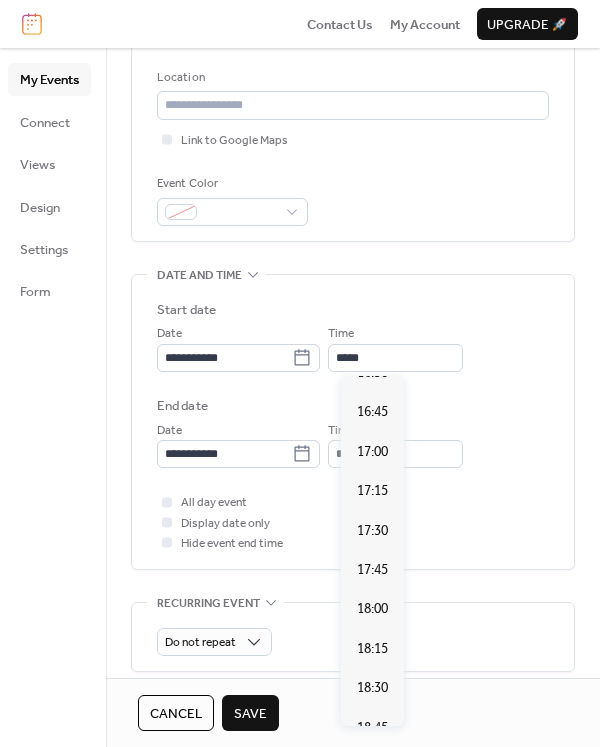 scroll, scrollTop: 2634, scrollLeft: 0, axis: vertical 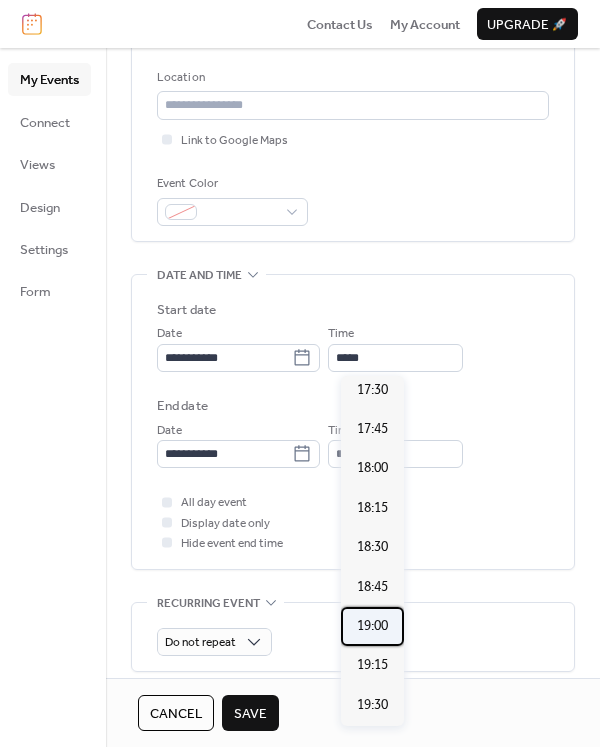 click on "19:00" at bounding box center (372, 626) 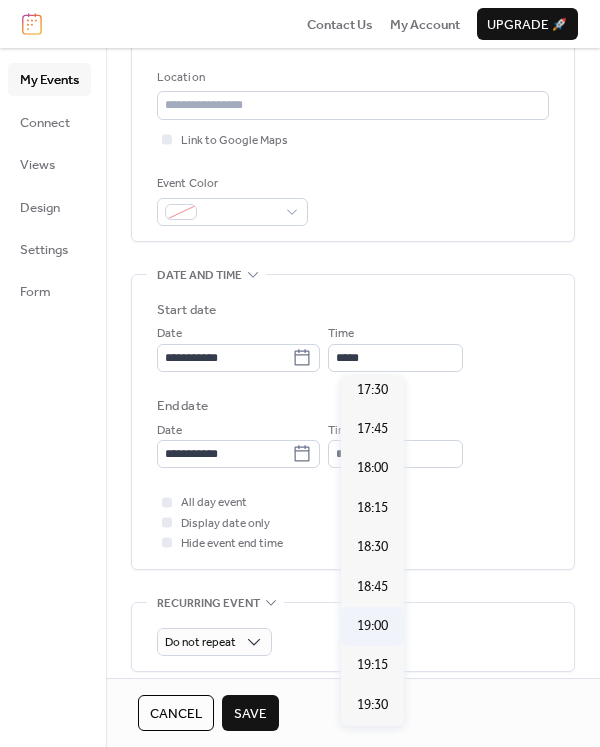 type on "*****" 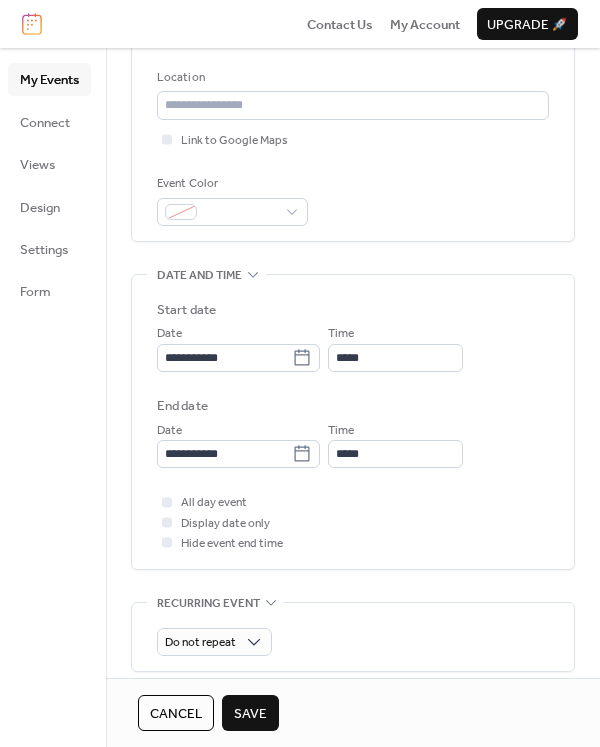 click on "Save" at bounding box center (250, 714) 